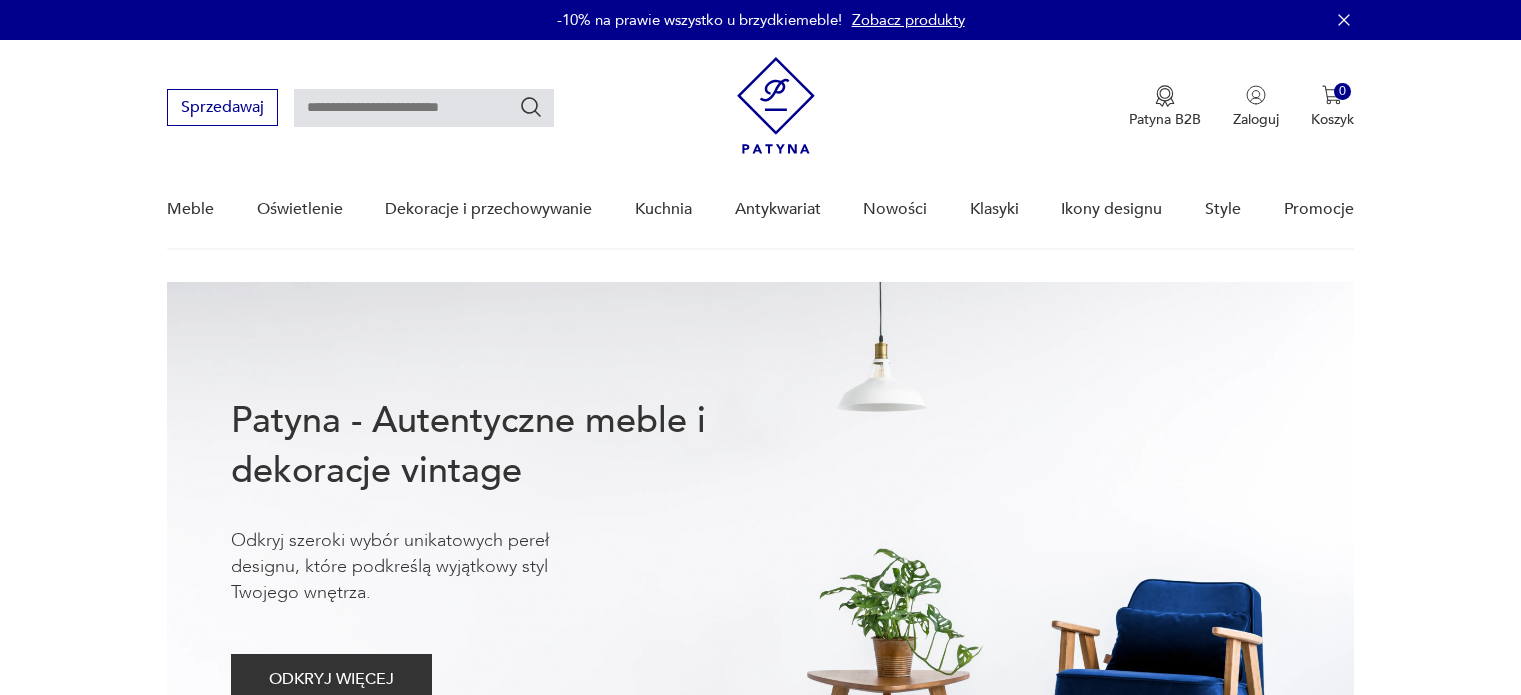 scroll, scrollTop: 0, scrollLeft: 0, axis: both 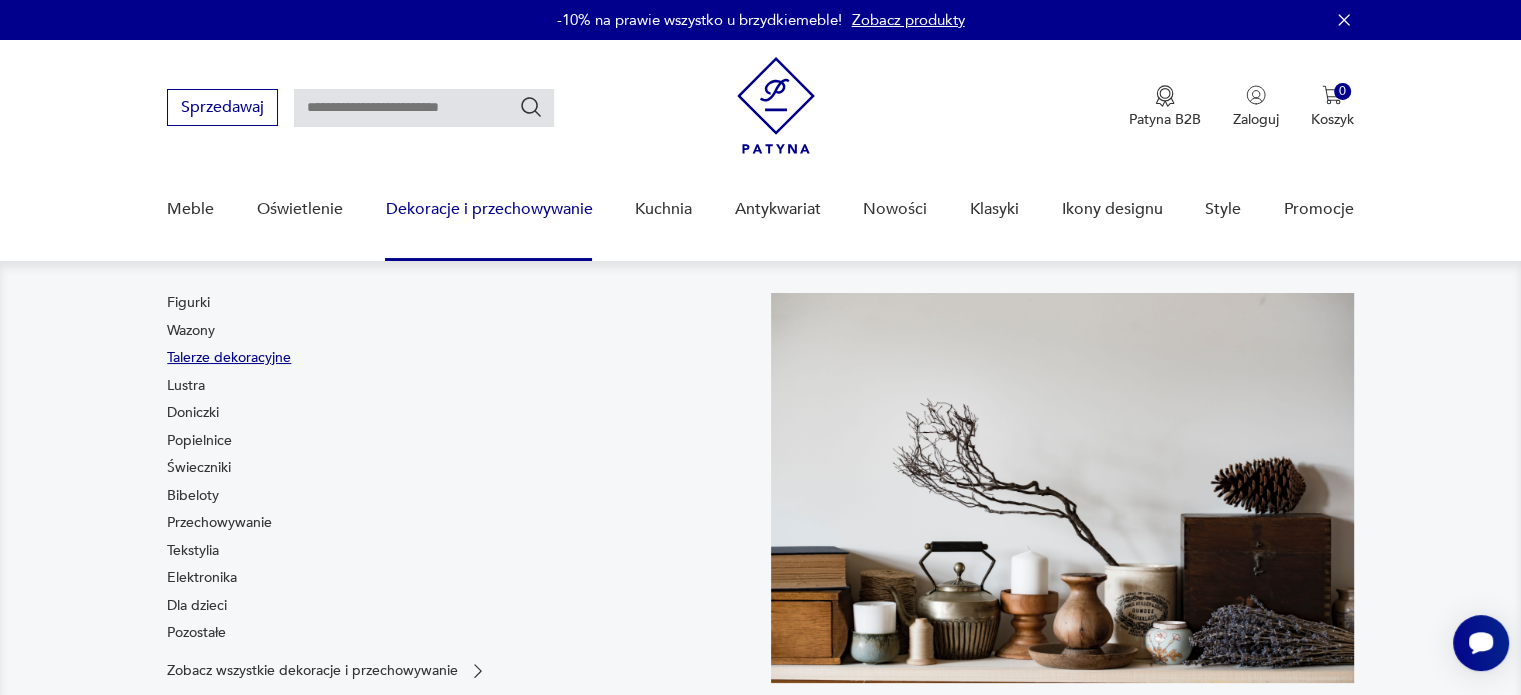 click on "Talerze dekoracyjne" at bounding box center (229, 358) 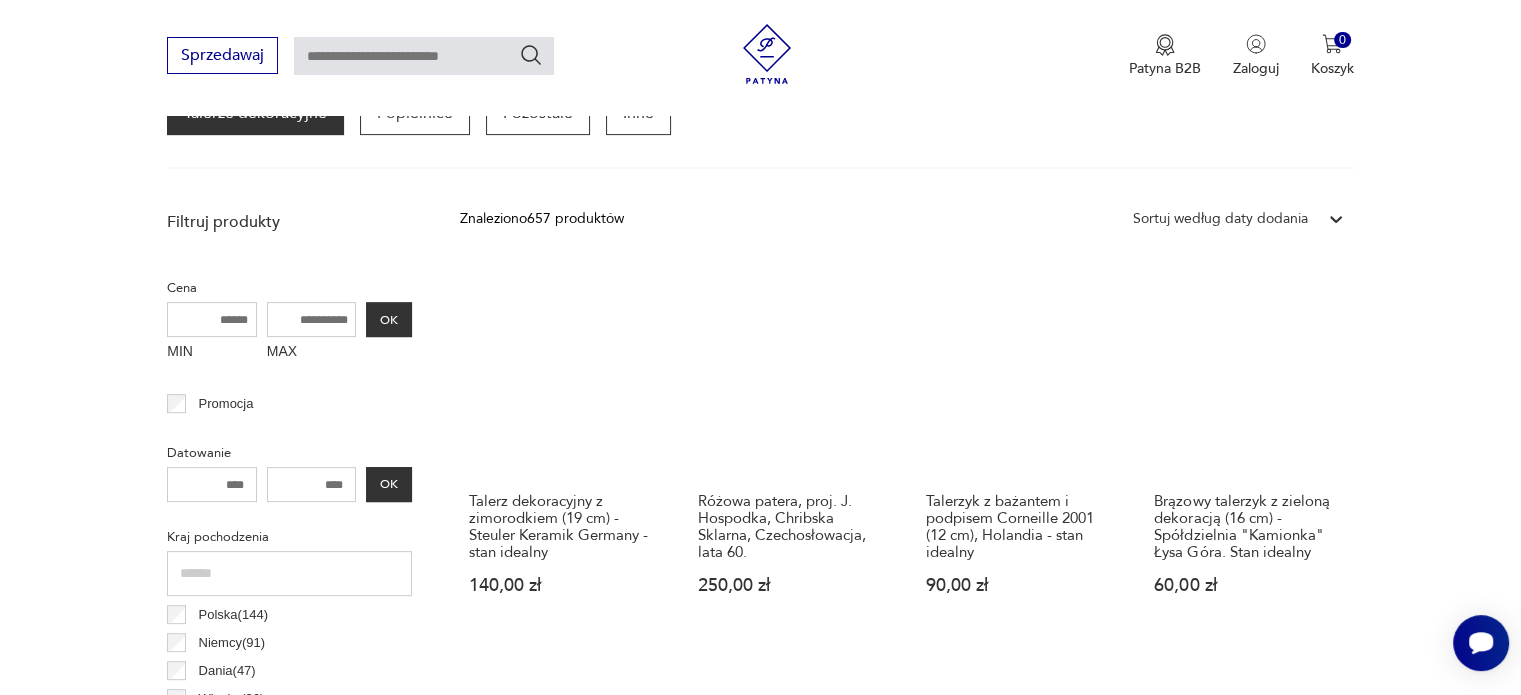 scroll, scrollTop: 829, scrollLeft: 0, axis: vertical 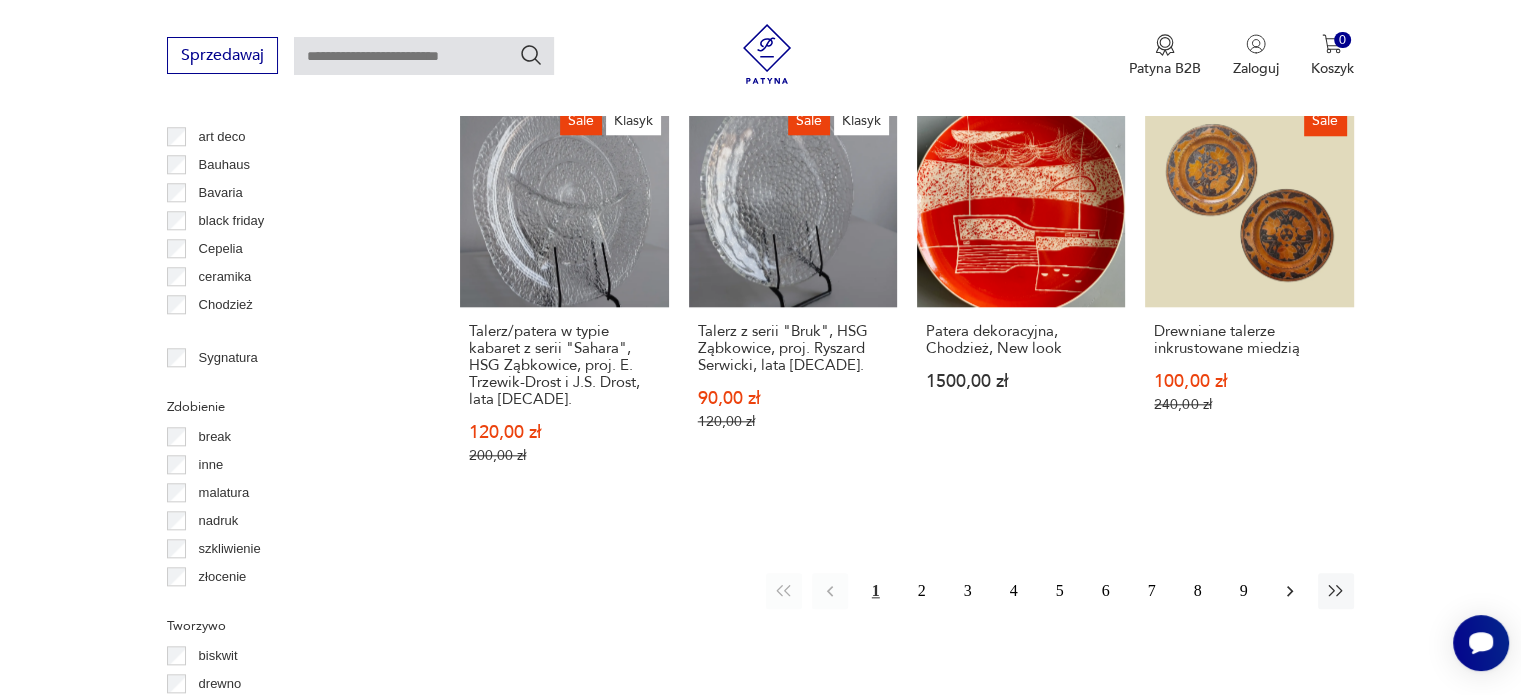 click at bounding box center [1290, 591] 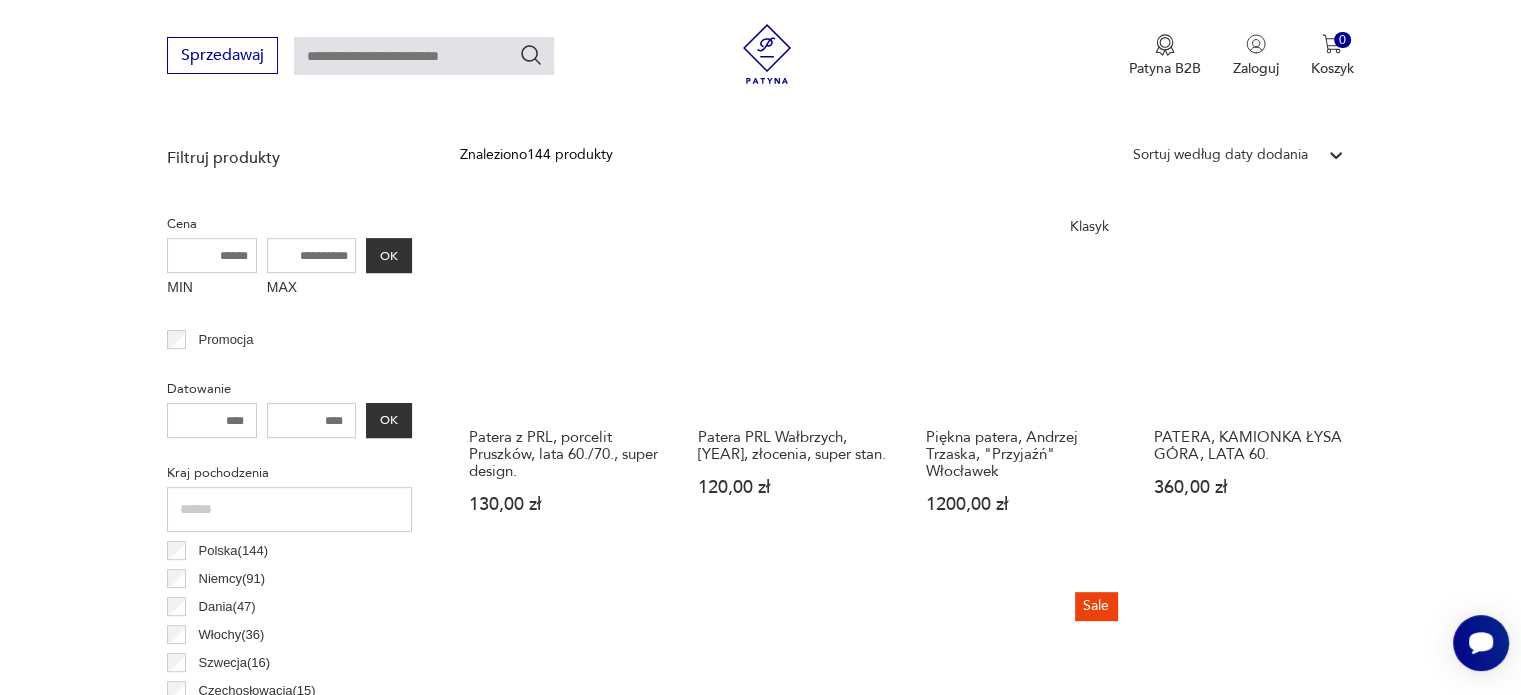 scroll, scrollTop: 730, scrollLeft: 0, axis: vertical 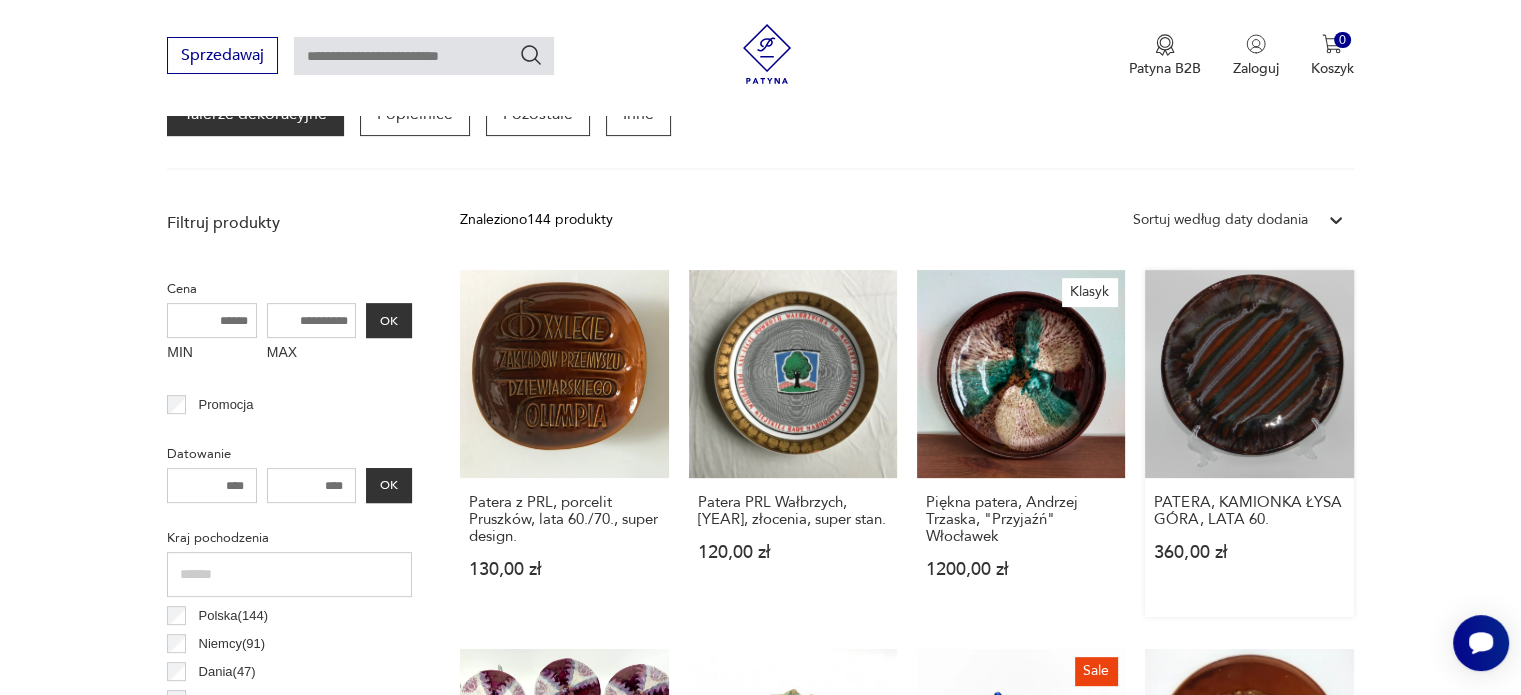 click on "PATERA, KAMIONKA ŁYSA GÓRA, LATA [DECADE]. 360,00 zł" at bounding box center (1249, 443) 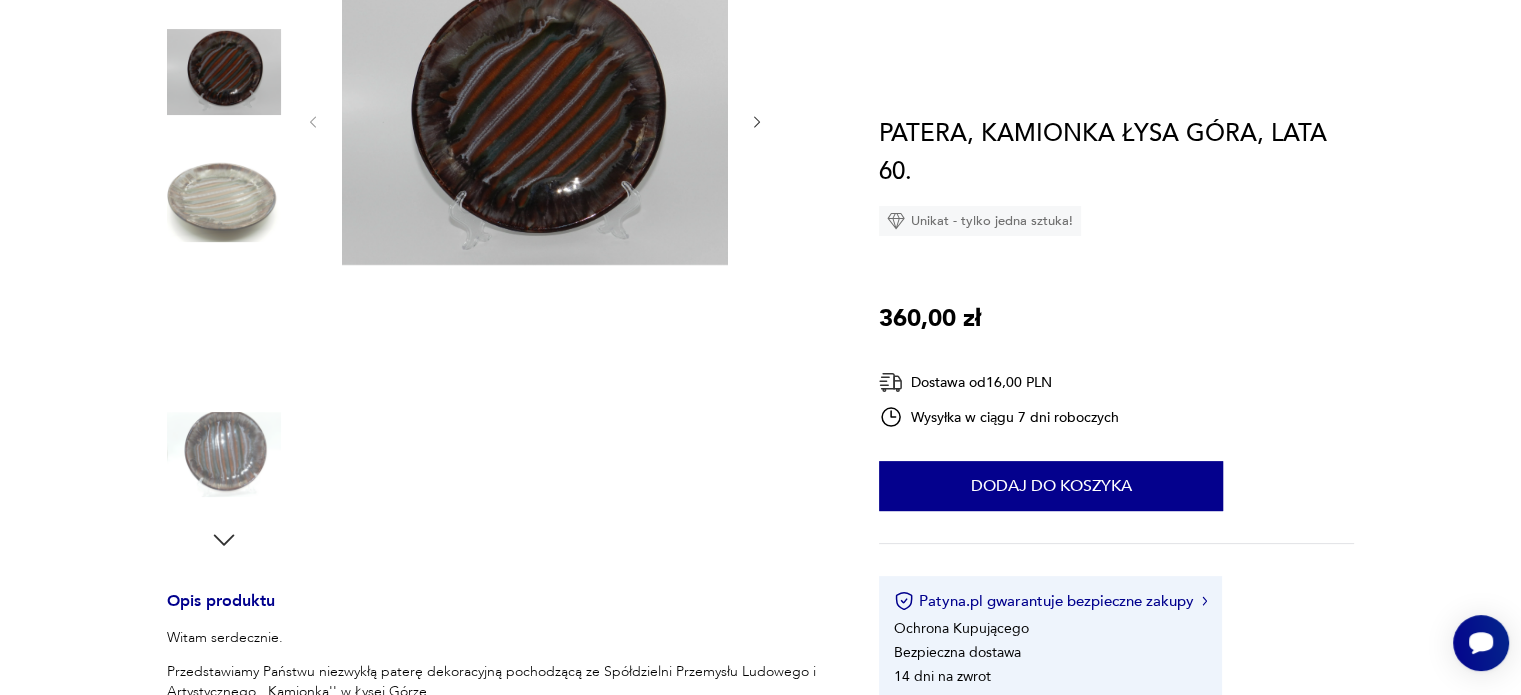 scroll, scrollTop: 0, scrollLeft: 0, axis: both 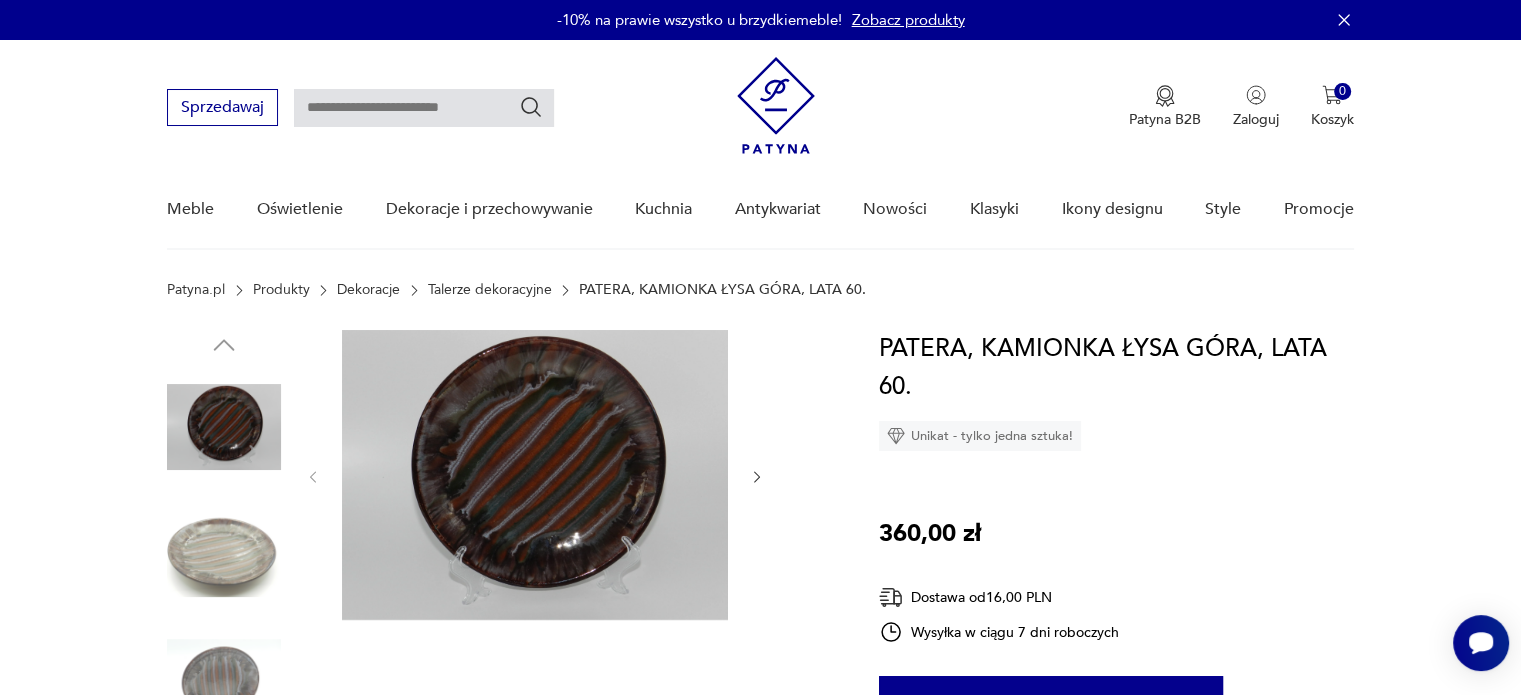 click at bounding box center [757, 477] 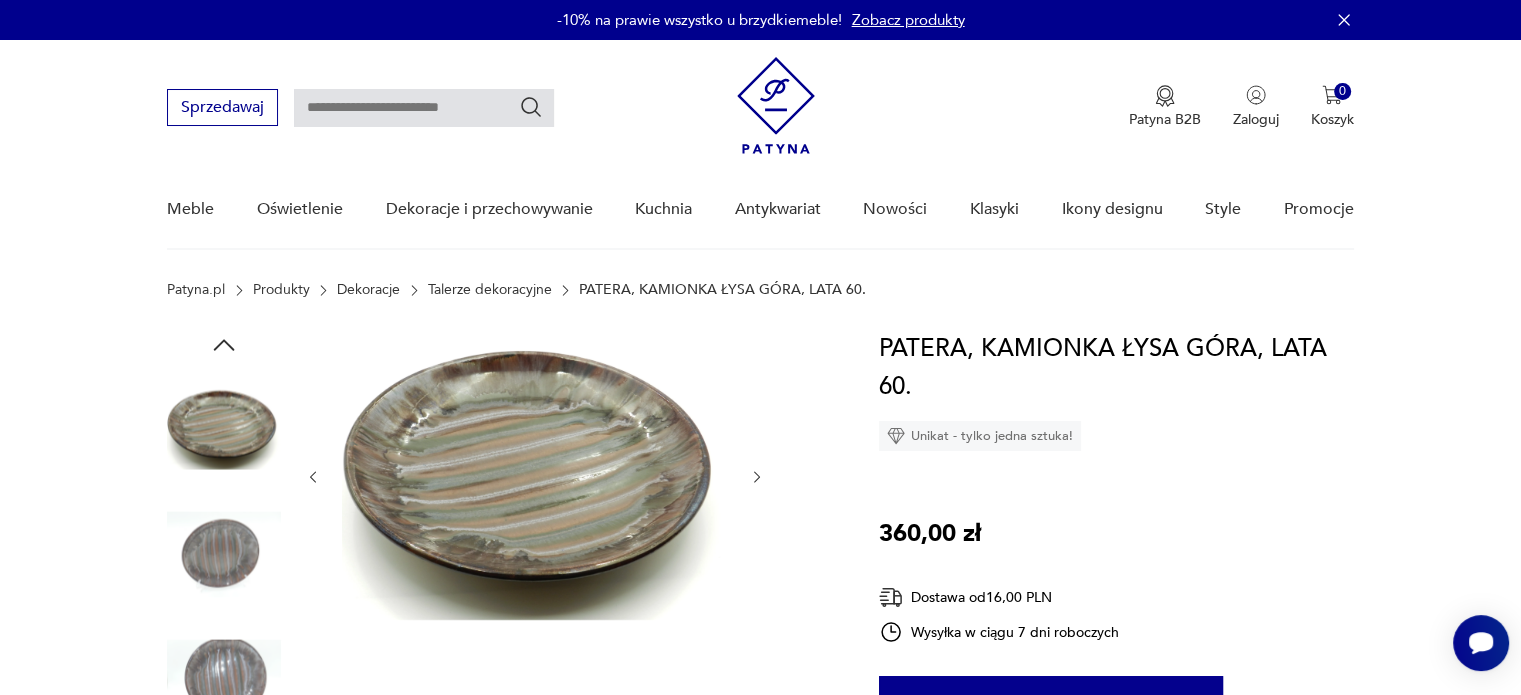 click at bounding box center (757, 477) 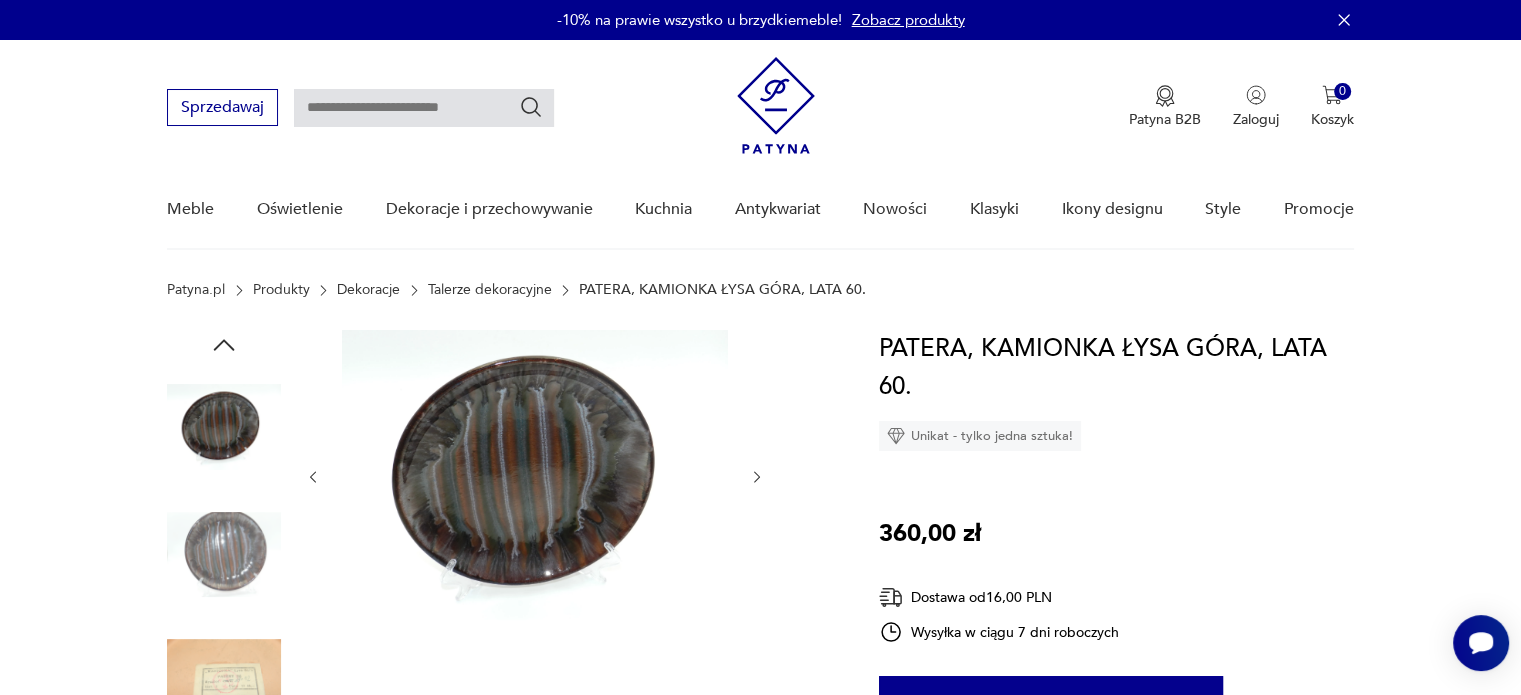 click at bounding box center (757, 477) 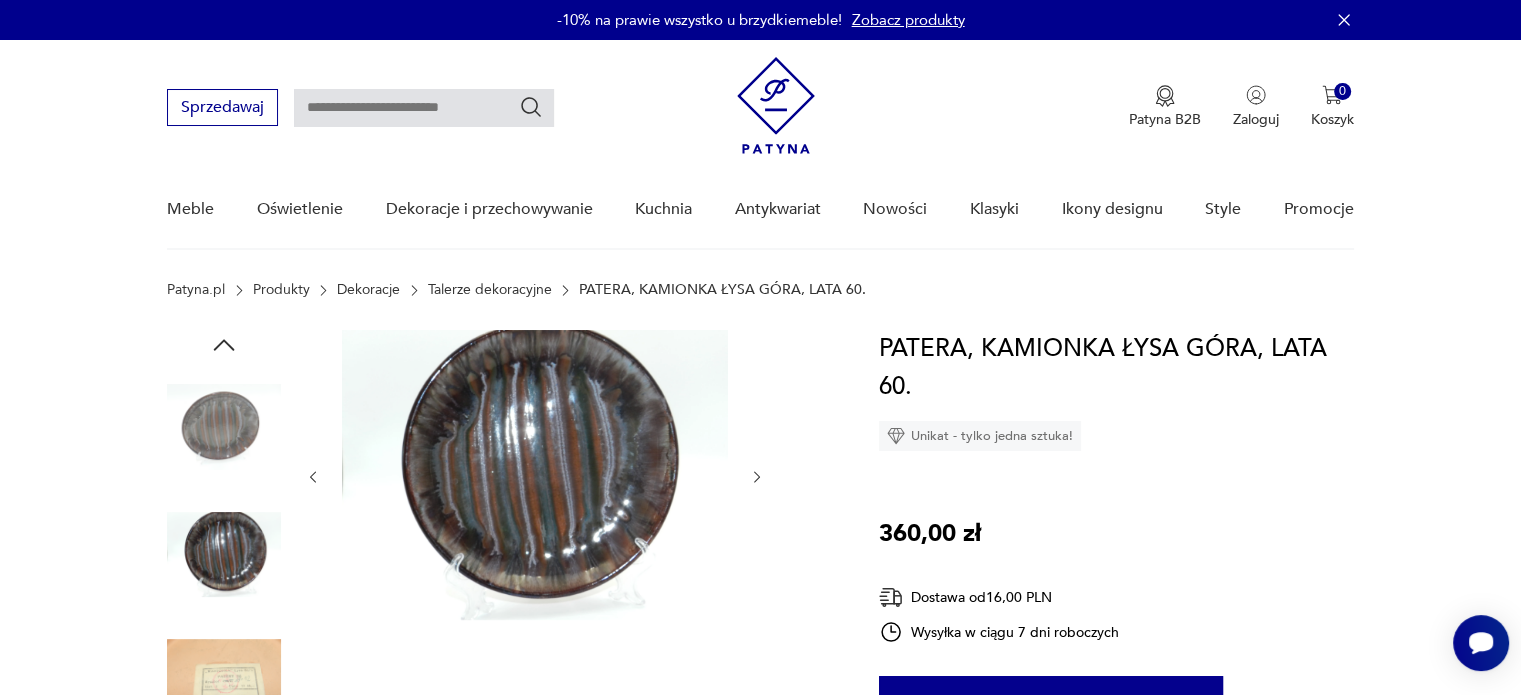 click at bounding box center [757, 477] 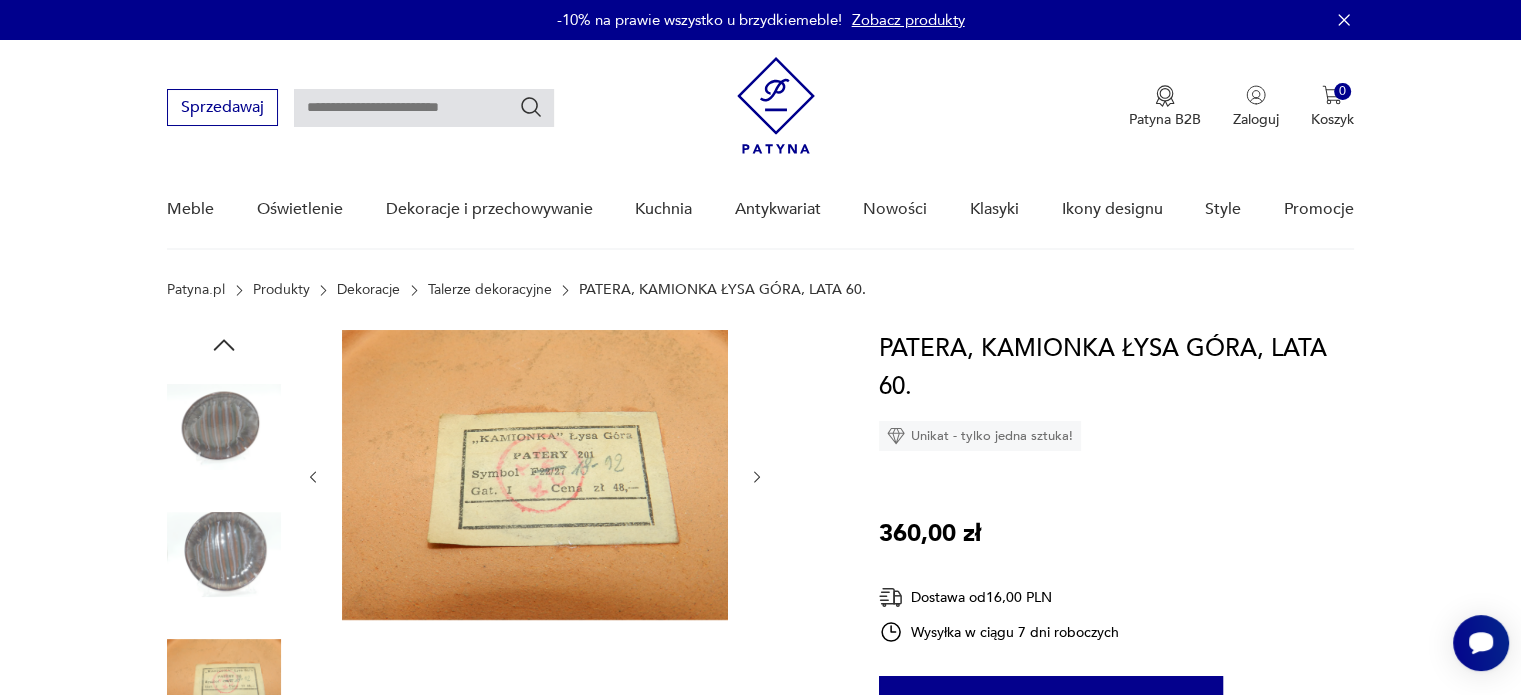 click at bounding box center [757, 477] 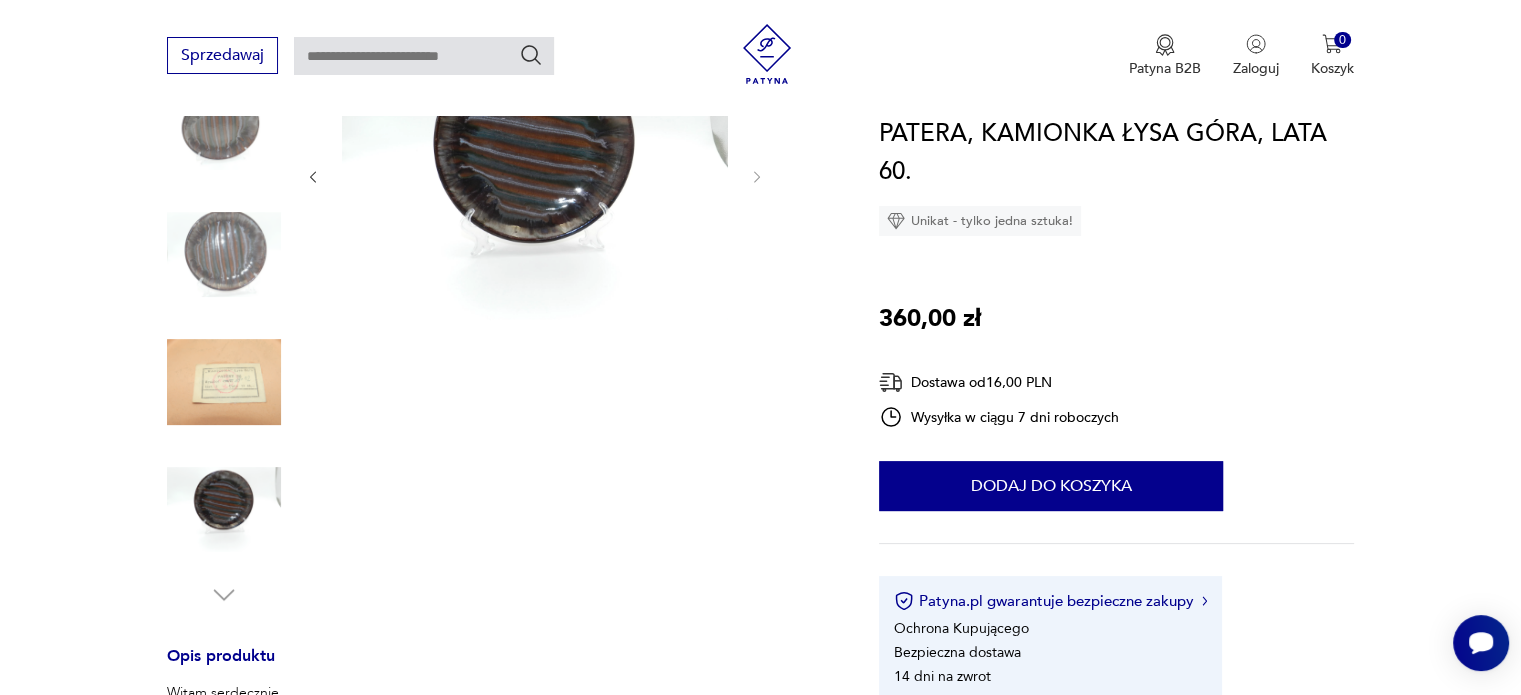 scroll, scrollTop: 200, scrollLeft: 0, axis: vertical 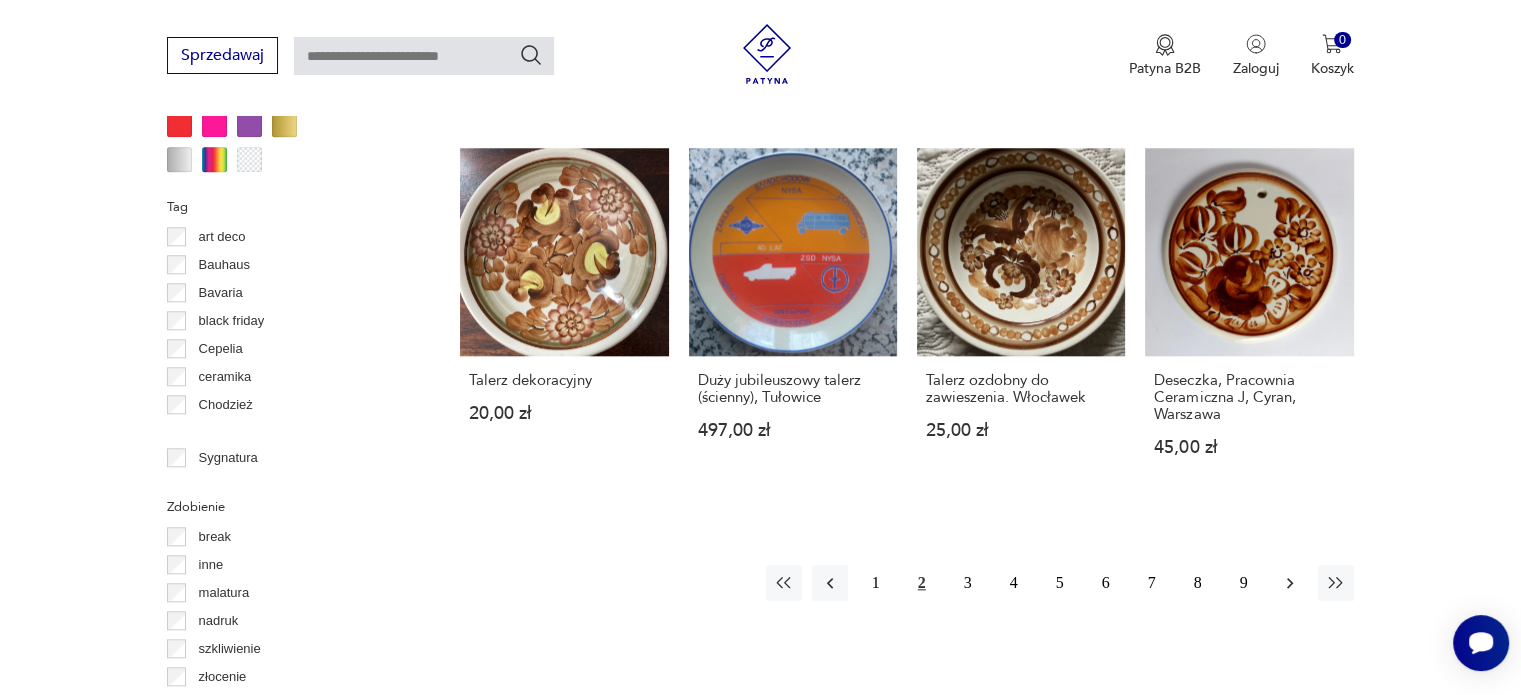 click at bounding box center [1290, 583] 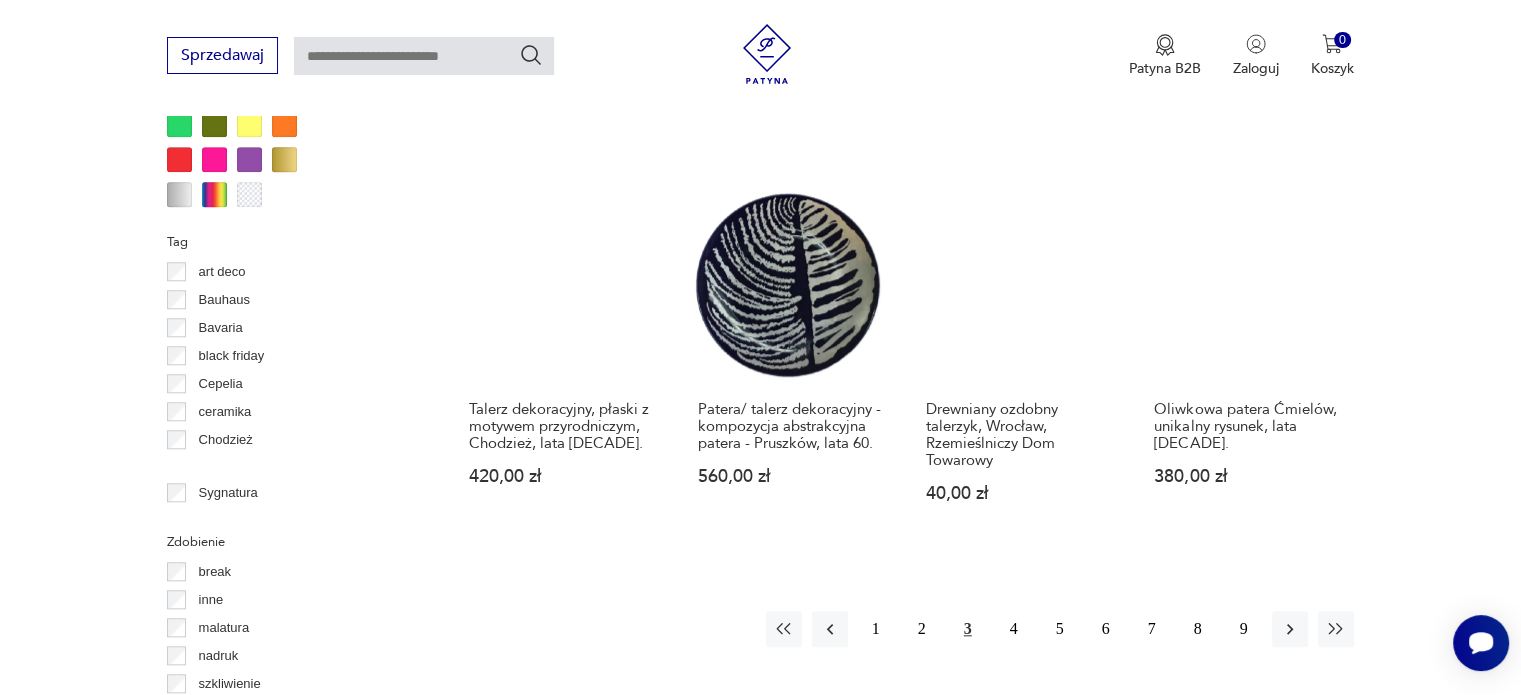 scroll, scrollTop: 1930, scrollLeft: 0, axis: vertical 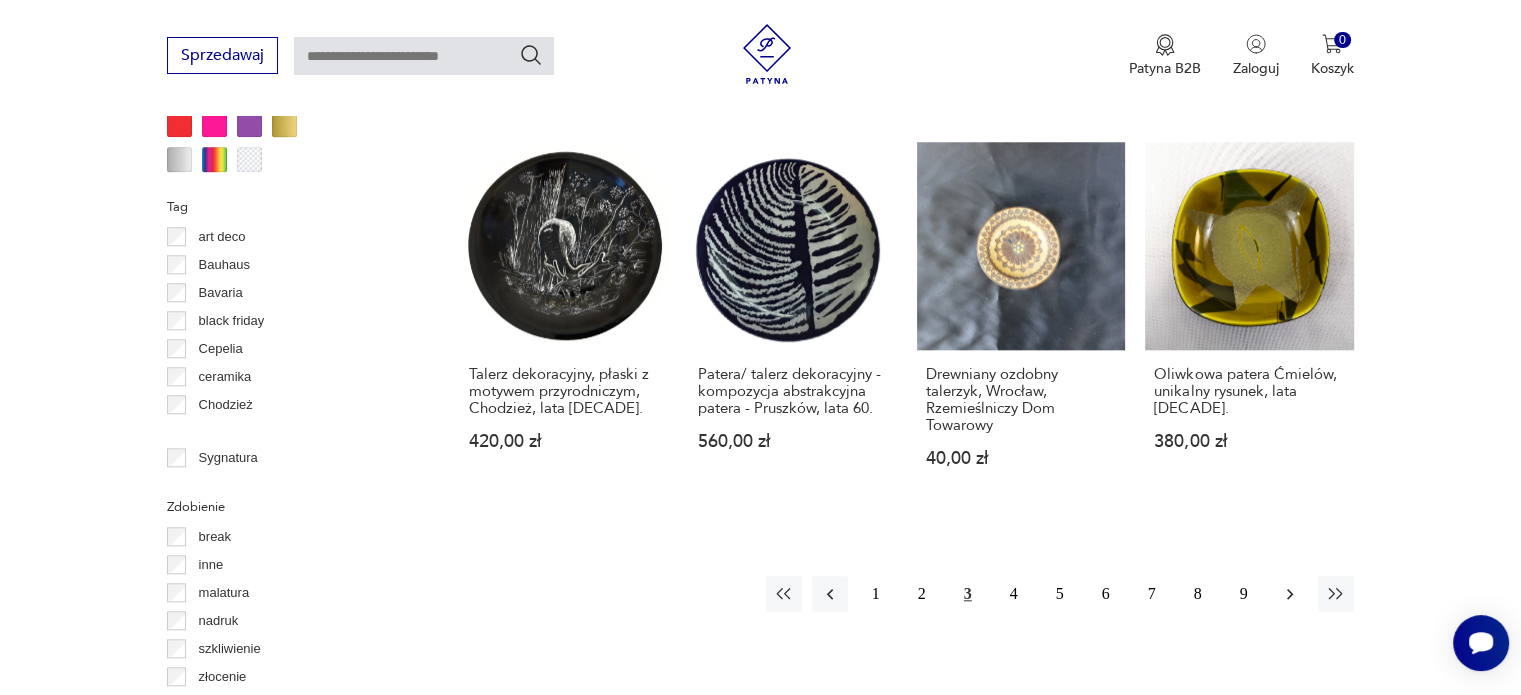 click at bounding box center (1290, 594) 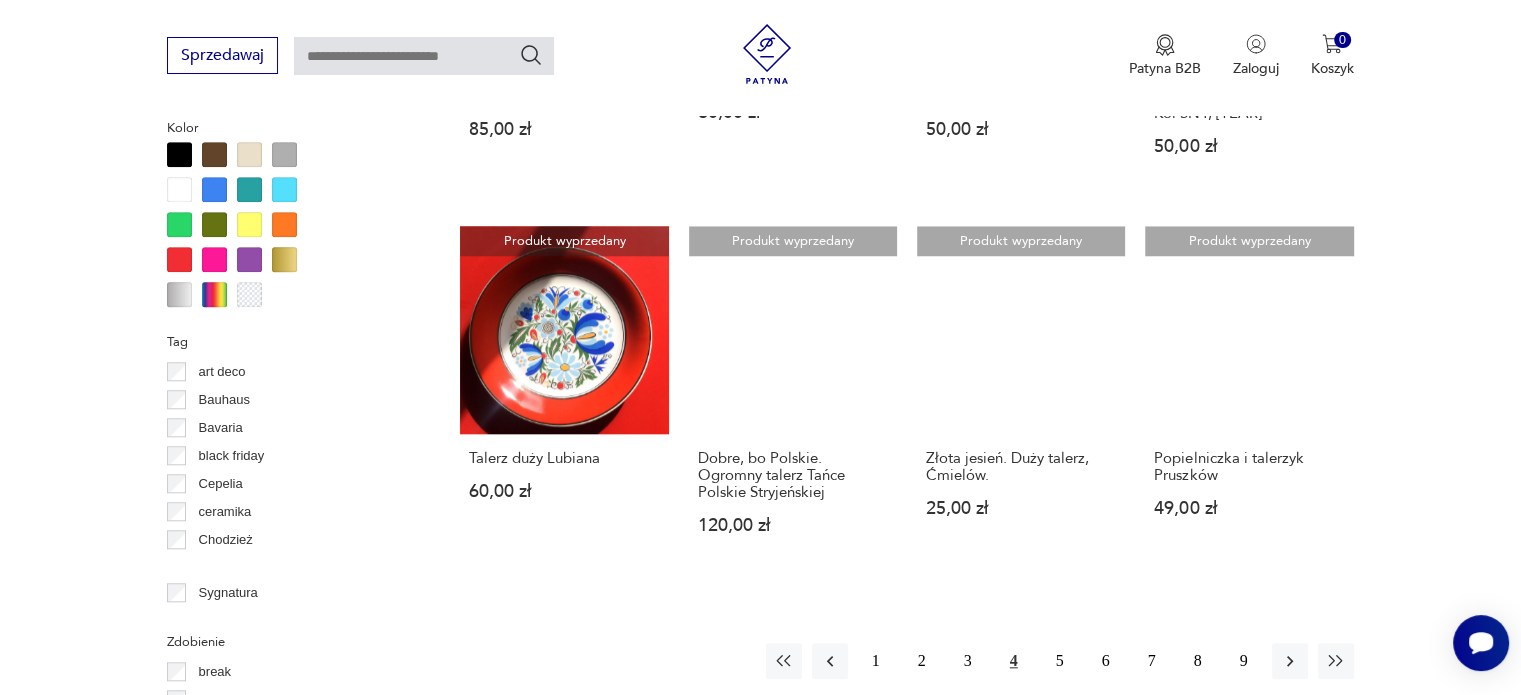 scroll, scrollTop: 1830, scrollLeft: 0, axis: vertical 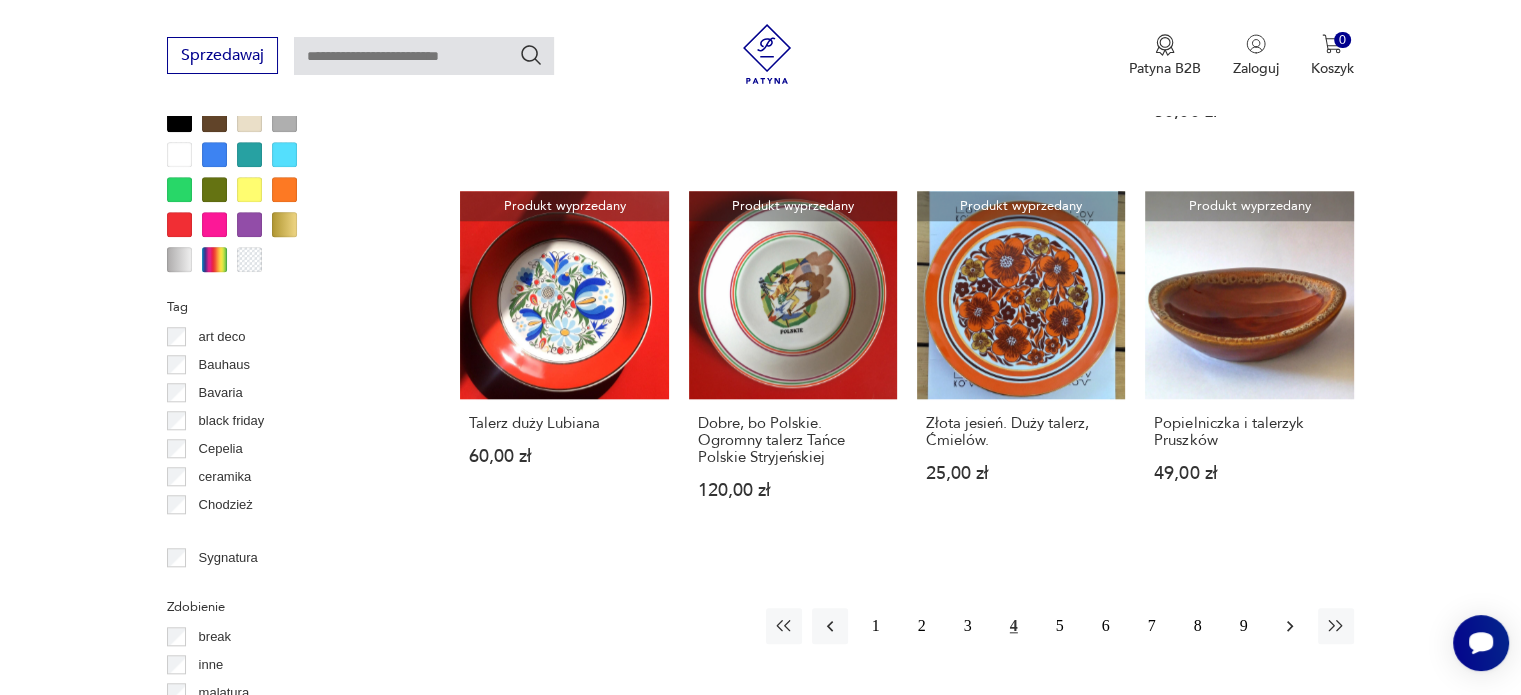 click at bounding box center [1290, 626] 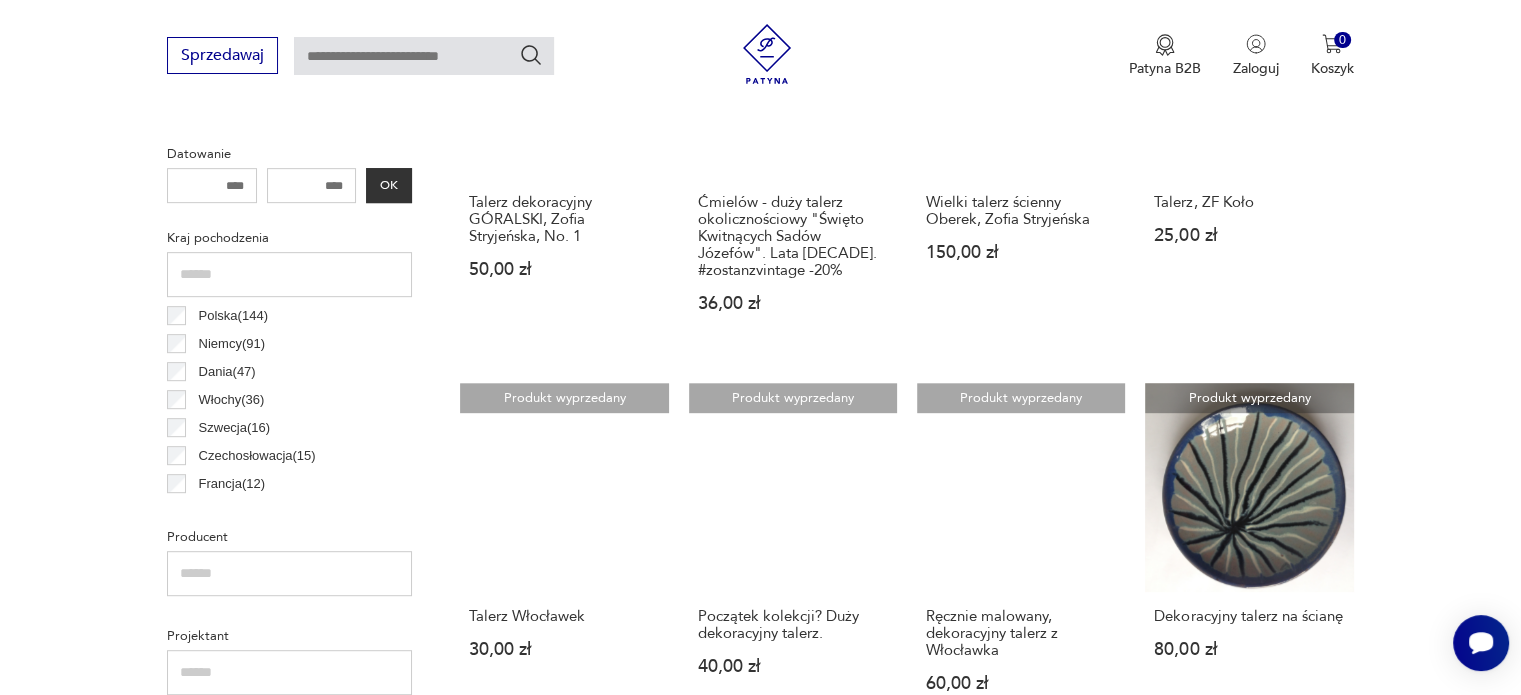 scroll, scrollTop: 1030, scrollLeft: 0, axis: vertical 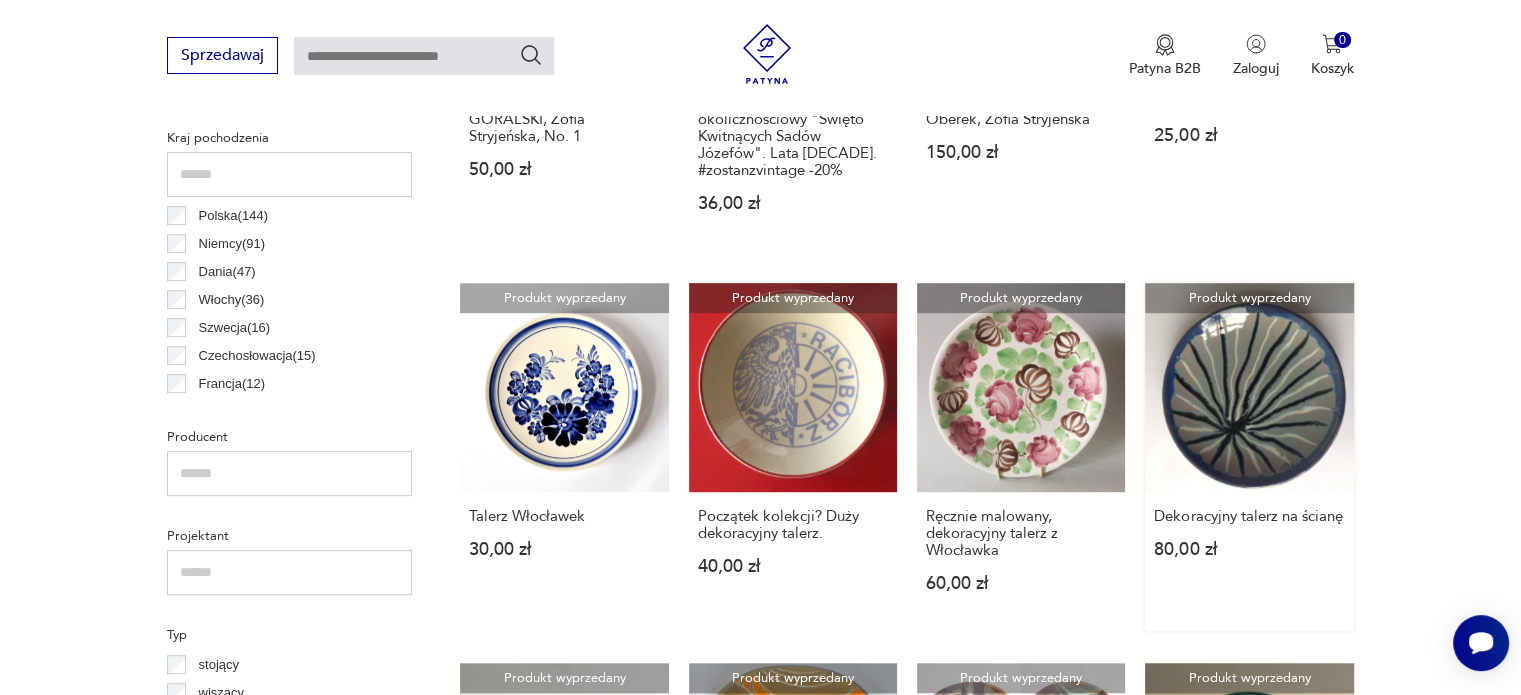 click on "Produkt wyprzedany Dekoracyjny talerz na ścianę 80,00 zł" at bounding box center (1249, 456) 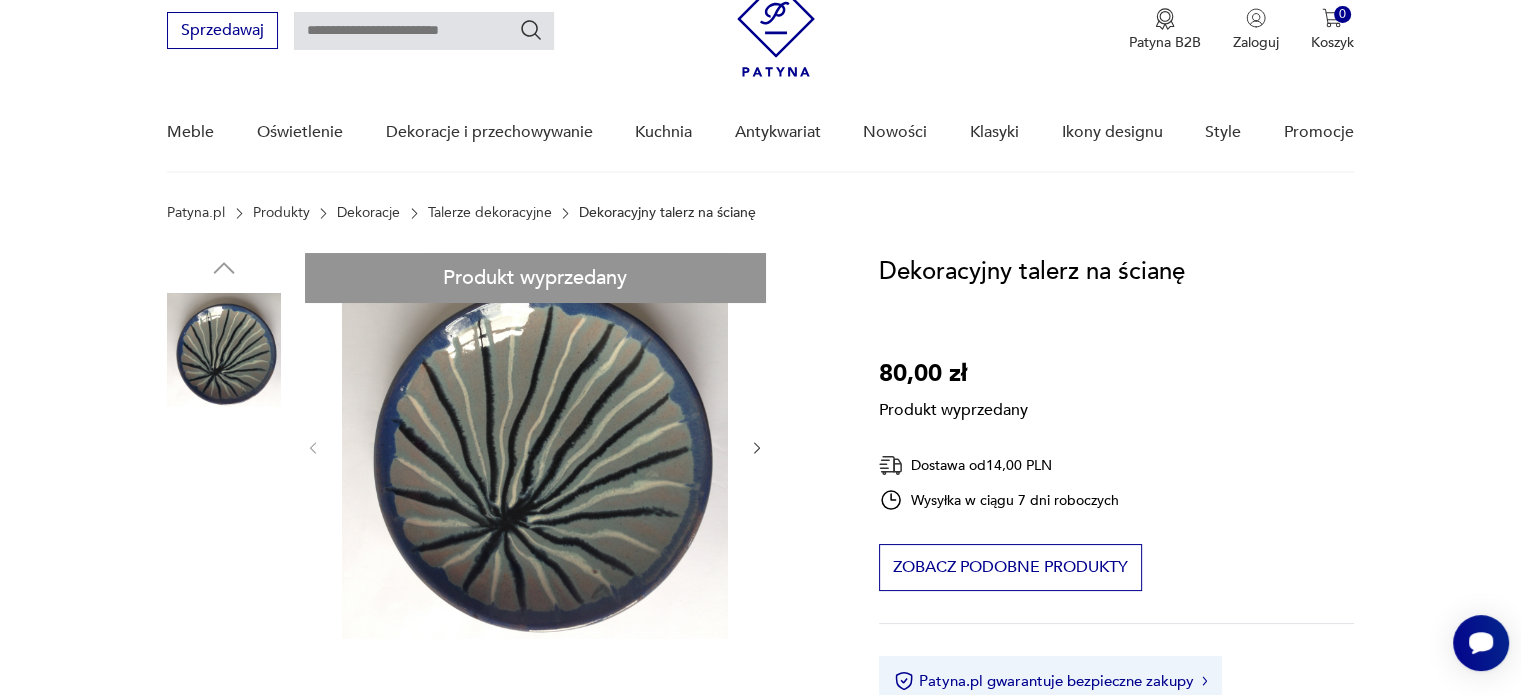 scroll, scrollTop: 100, scrollLeft: 0, axis: vertical 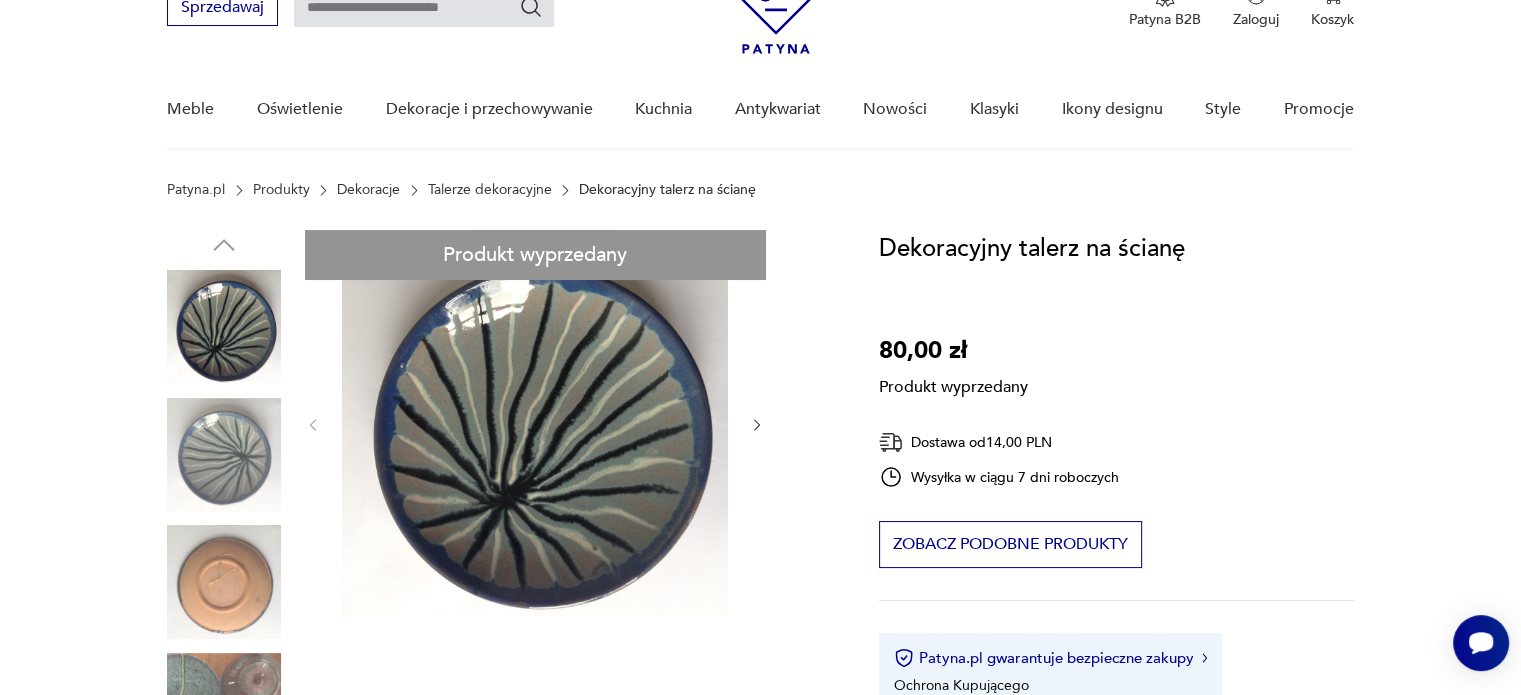 click on "Produkt wyprzedany Opis produktu Bardzo piękny talerz dekoracyjny, folk (glina!) z pazurkiem modernizmu (dekor!). Jego błękitno-szaro-czarna malatura świetnie skomponuje się z wnętrzem, skandynawskim, folkującym, modernistycznym. Jak widać na ostatnim zdjęciu świetnie komponuje się z innymi przedmiotami glinianymi z kolekcji Szopa! Rozwiń więcej Szczegóły produktu Stan:   idealny Typ :   wiszący Datowanie :   [YEAR] - [YEAR] Kraj pochodzenia :   [STATE] Tworzywo :   glina Zdobienia :   szkliwienie, malatura Średnica :   25 cm Miasto Sprzedawcy :   [CITY] Tagi:   tylko u nas ,  mid-century modern ,  folk Rozwiń więcej O sprzedawcy szop60 Zweryfikowany sprzedawca Od 10 lat z Patyną Dostawa i zwroty Dostępne formy dostawy: Przesylka priorytetowa   14,00 PLN Odbior osobisty   0,00 PLN Kurier   18,00 PLN Zwroty: Jeśli z jakiegokolwiek powodu chcesz zwrócić zamówiony przedmiot, masz na to   14 dni od momentu otrzymania przesyłki." at bounding box center (499, 844) 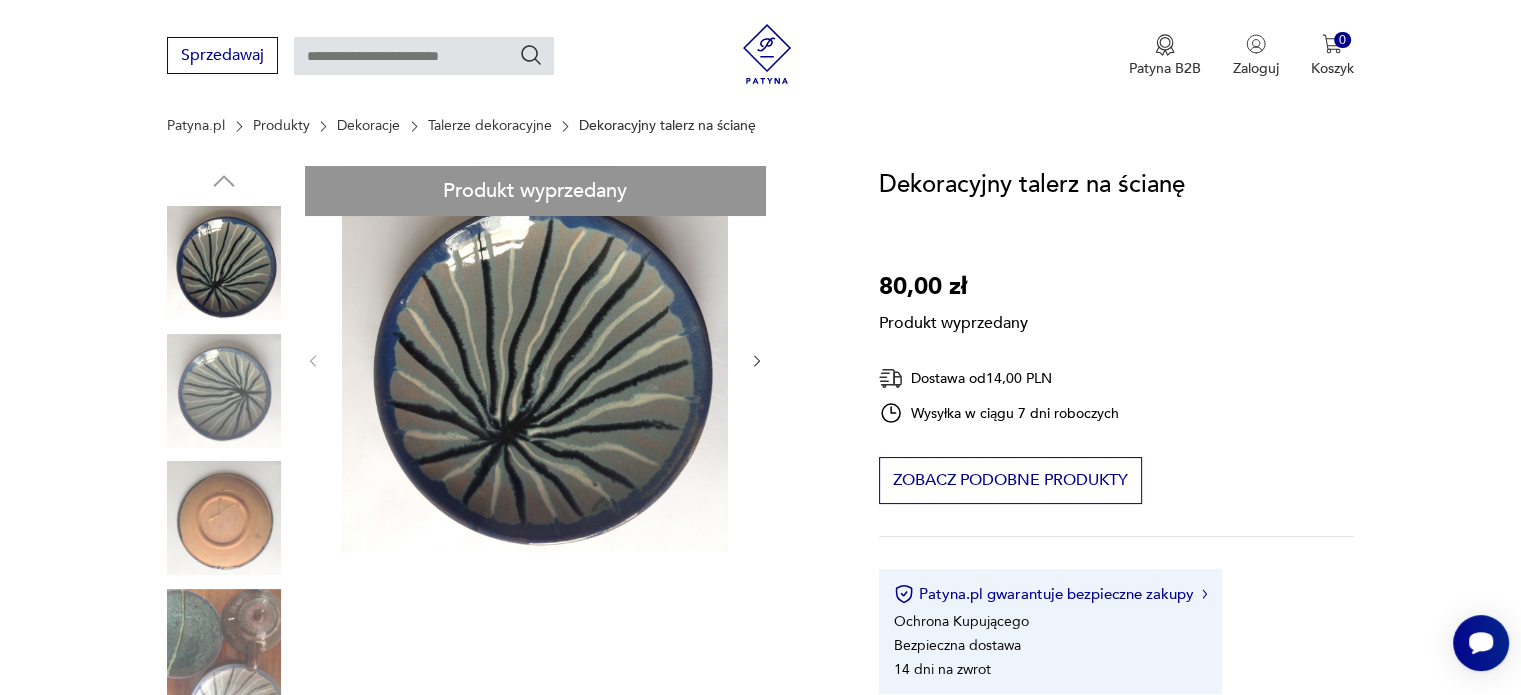 scroll, scrollTop: 200, scrollLeft: 0, axis: vertical 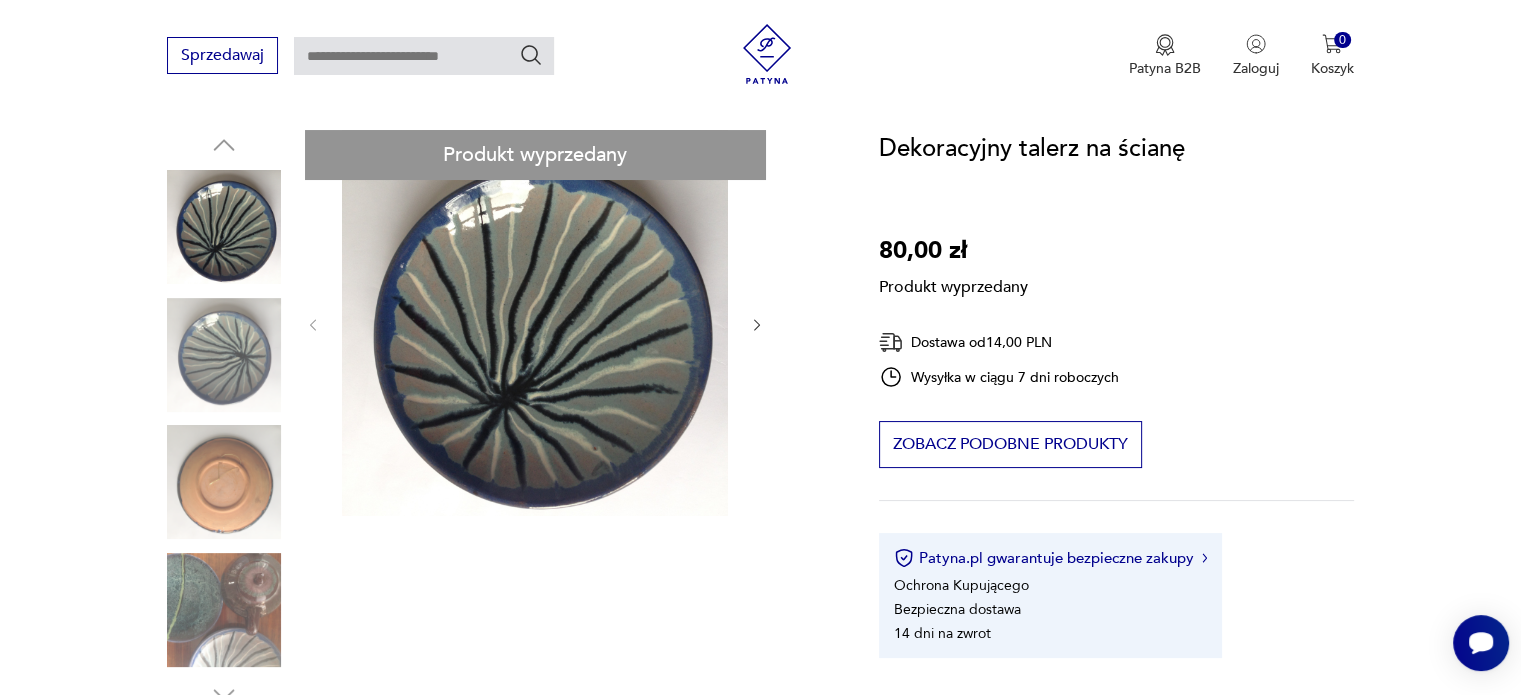 click on "Produkt wyprzedany Opis produktu Bardzo piękny talerz dekoracyjny, folk (glina!) z pazurkiem modernizmu (dekor!). Jego błękitno-szaro-czarna malatura świetnie skomponuje się z wnętrzem, skandynawskim, folkującym, modernistycznym. Jak widać na ostatnim zdjęciu świetnie komponuje się z innymi przedmiotami glinianymi z kolekcji Szopa! Rozwiń więcej Szczegóły produktu Stan:   idealny Typ :   wiszący Datowanie :   [YEAR] - [YEAR] Kraj pochodzenia :   [STATE] Tworzywo :   glina Zdobienia :   szkliwienie, malatura Średnica :   25 cm Miasto Sprzedawcy :   [CITY] Tagi:   tylko u nas ,  mid-century modern ,  folk Rozwiń więcej O sprzedawcy szop60 Zweryfikowany sprzedawca Od 10 lat z Patyną Dostawa i zwroty Dostępne formy dostawy: Przesylka priorytetowa   14,00 PLN Odbior osobisty   0,00 PLN Kurier   18,00 PLN Zwroty: Jeśli z jakiegokolwiek powodu chcesz zwrócić zamówiony przedmiot, masz na to   14 dni od momentu otrzymania przesyłki." at bounding box center [499, 744] 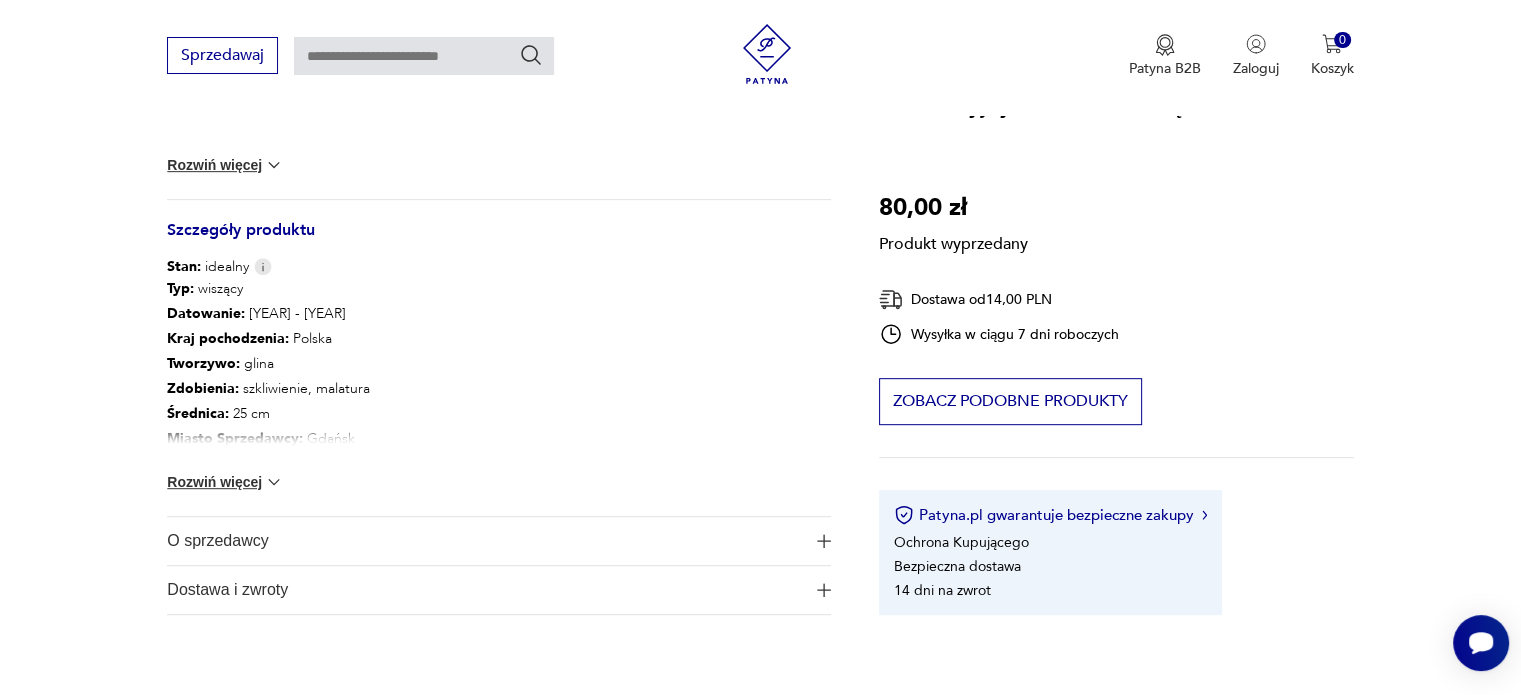 scroll, scrollTop: 1100, scrollLeft: 0, axis: vertical 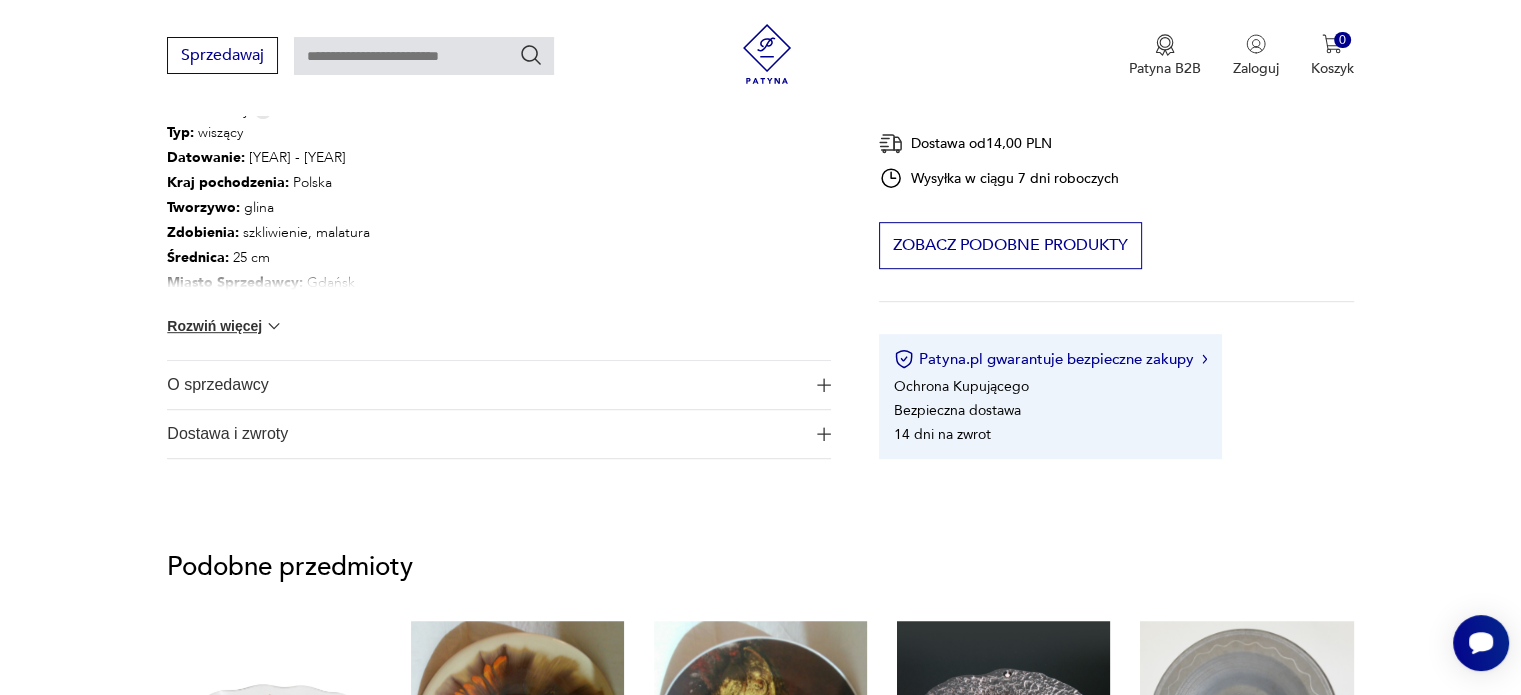 click at bounding box center [824, 385] 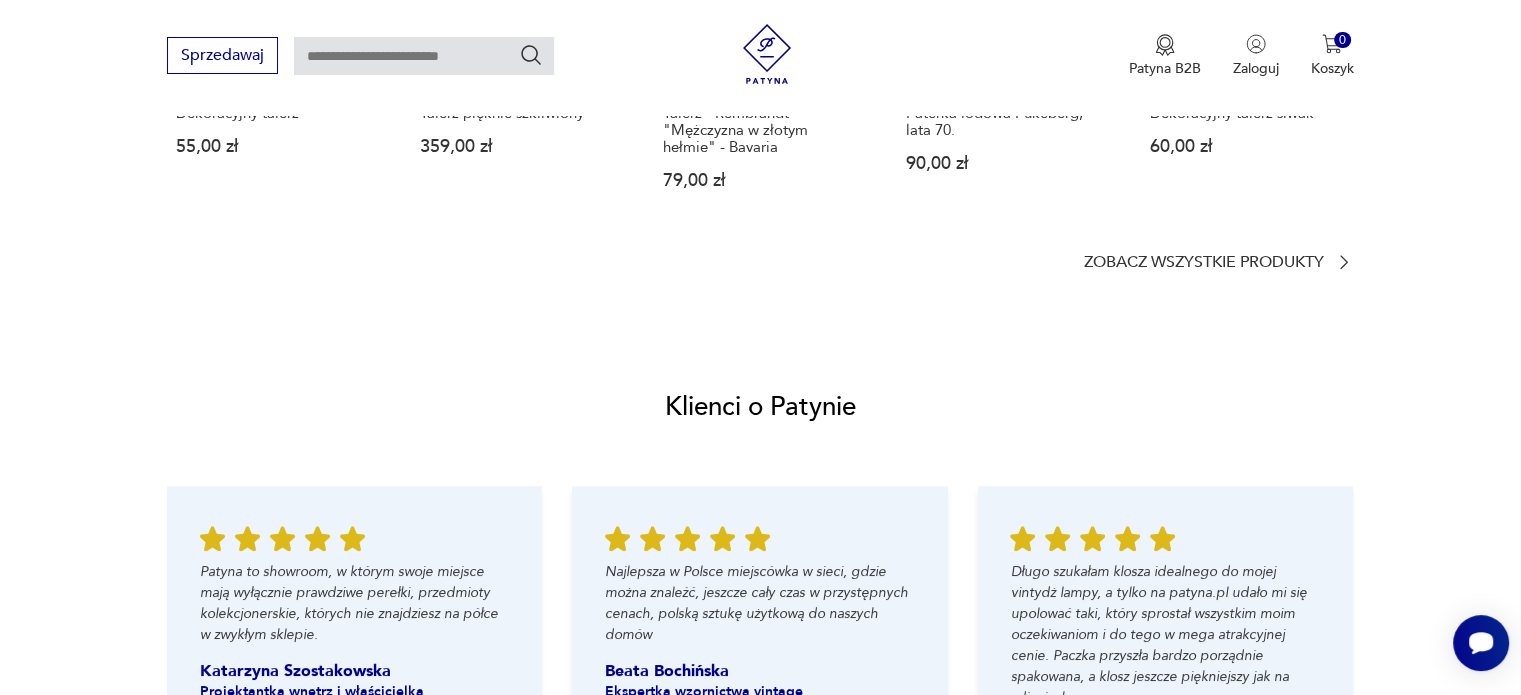 scroll, scrollTop: 2000, scrollLeft: 0, axis: vertical 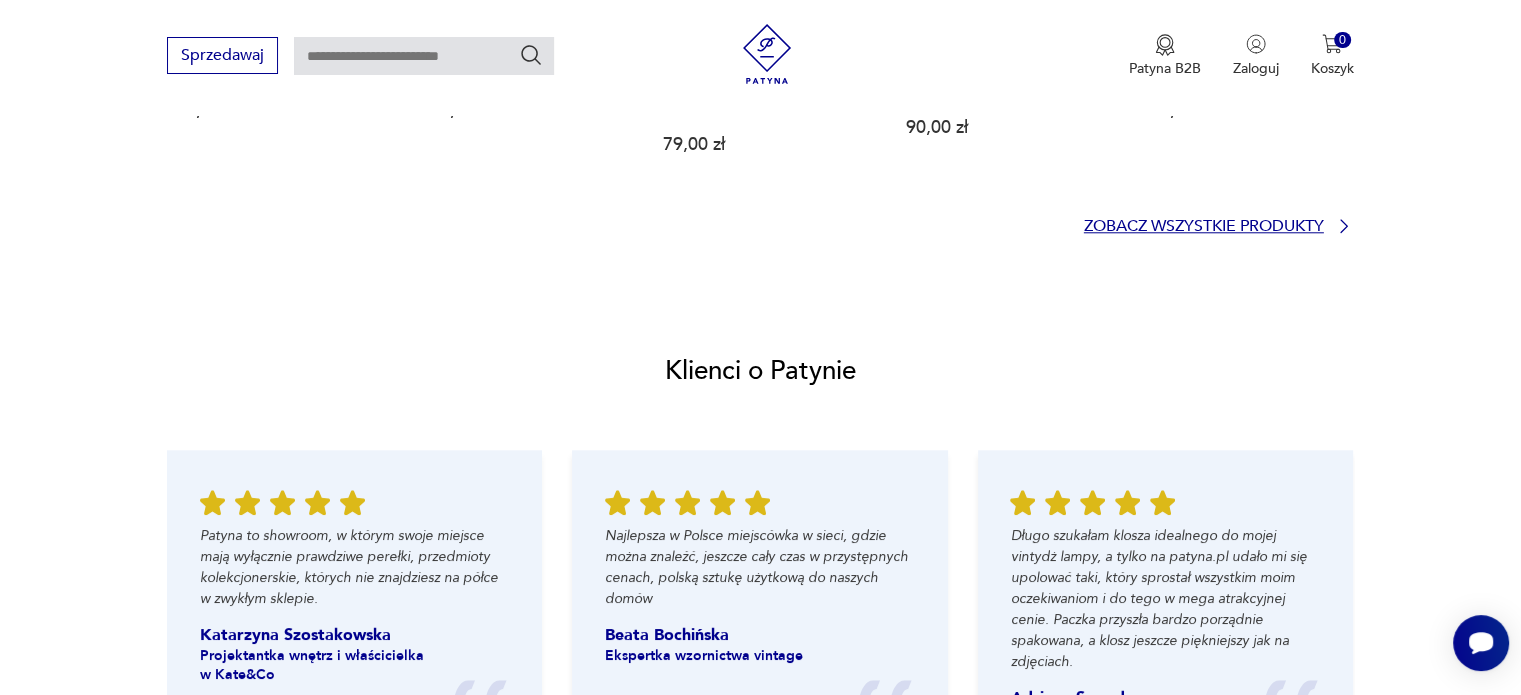 click on "Zobacz wszystkie produkty" at bounding box center (1204, 226) 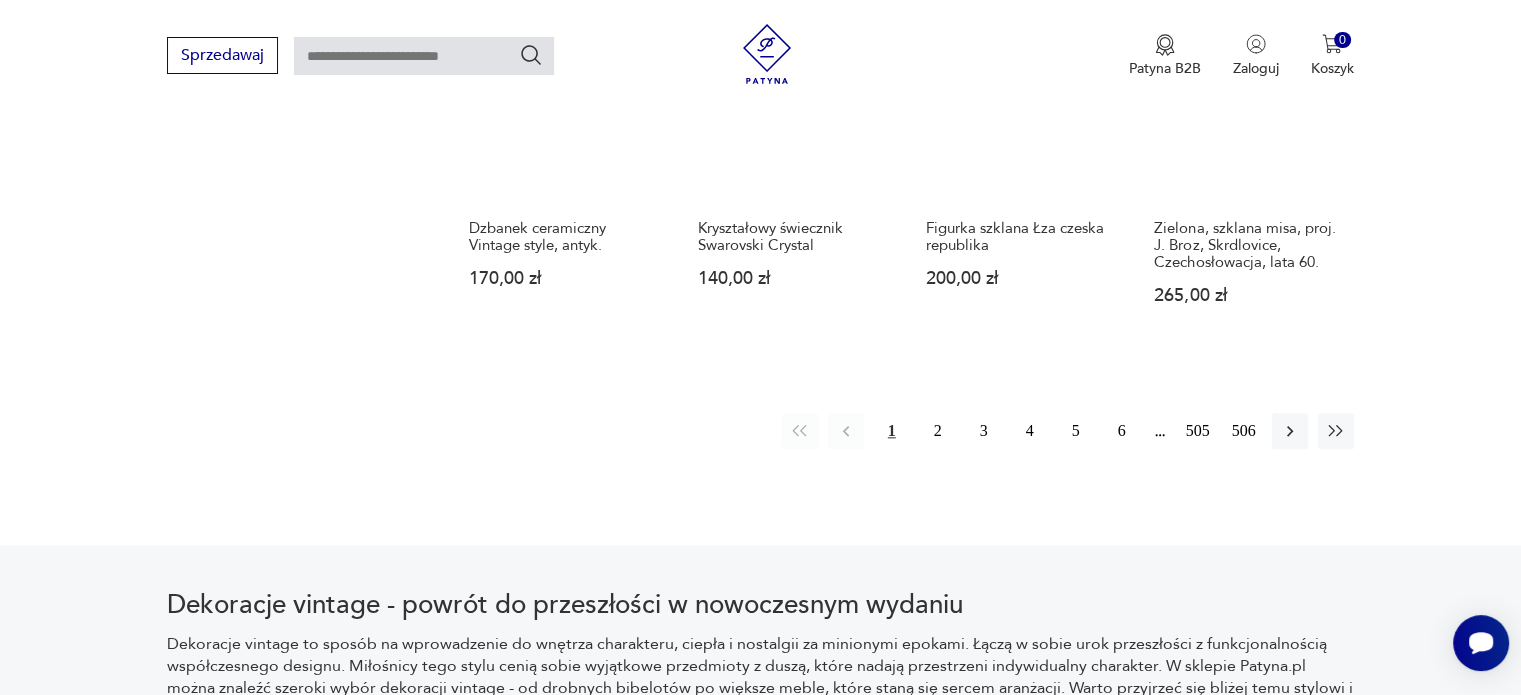 scroll, scrollTop: 1938, scrollLeft: 0, axis: vertical 